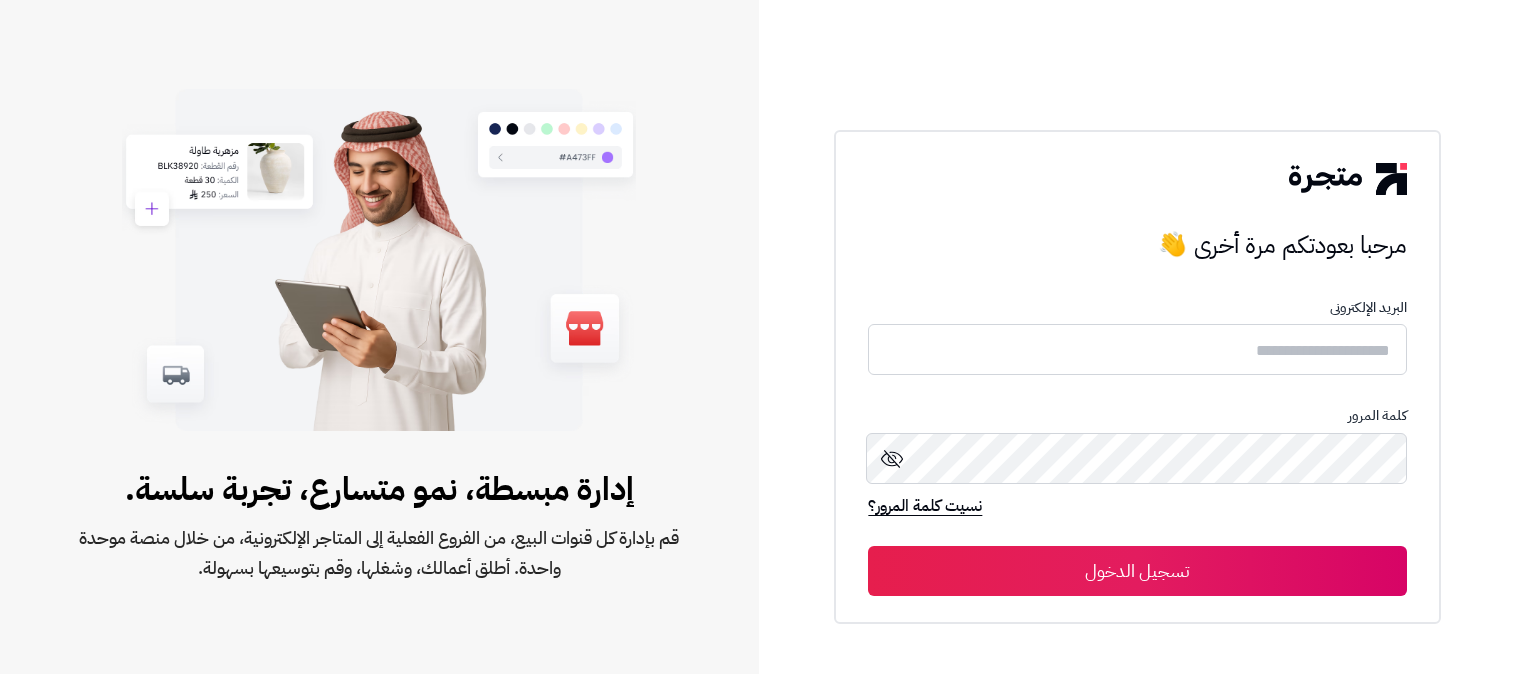 scroll, scrollTop: 0, scrollLeft: 0, axis: both 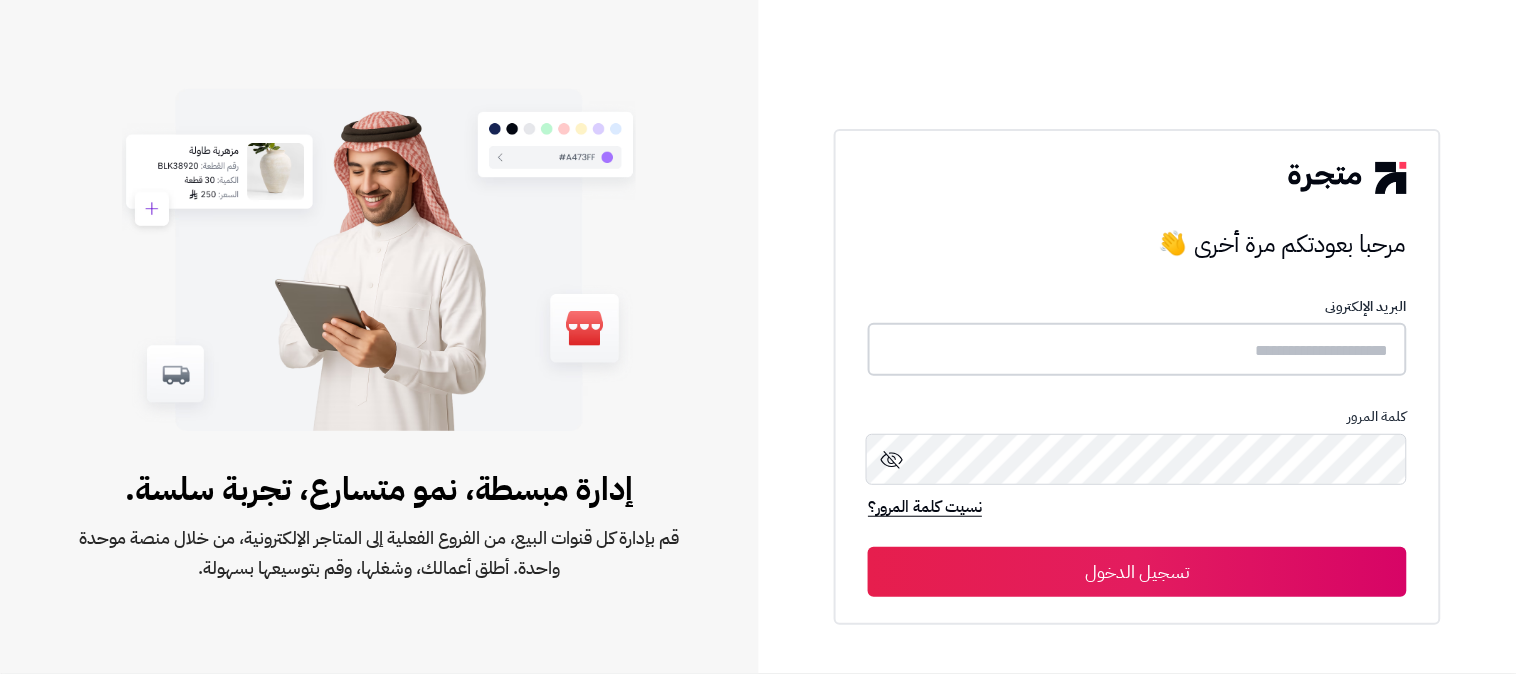 click at bounding box center (1137, 349) 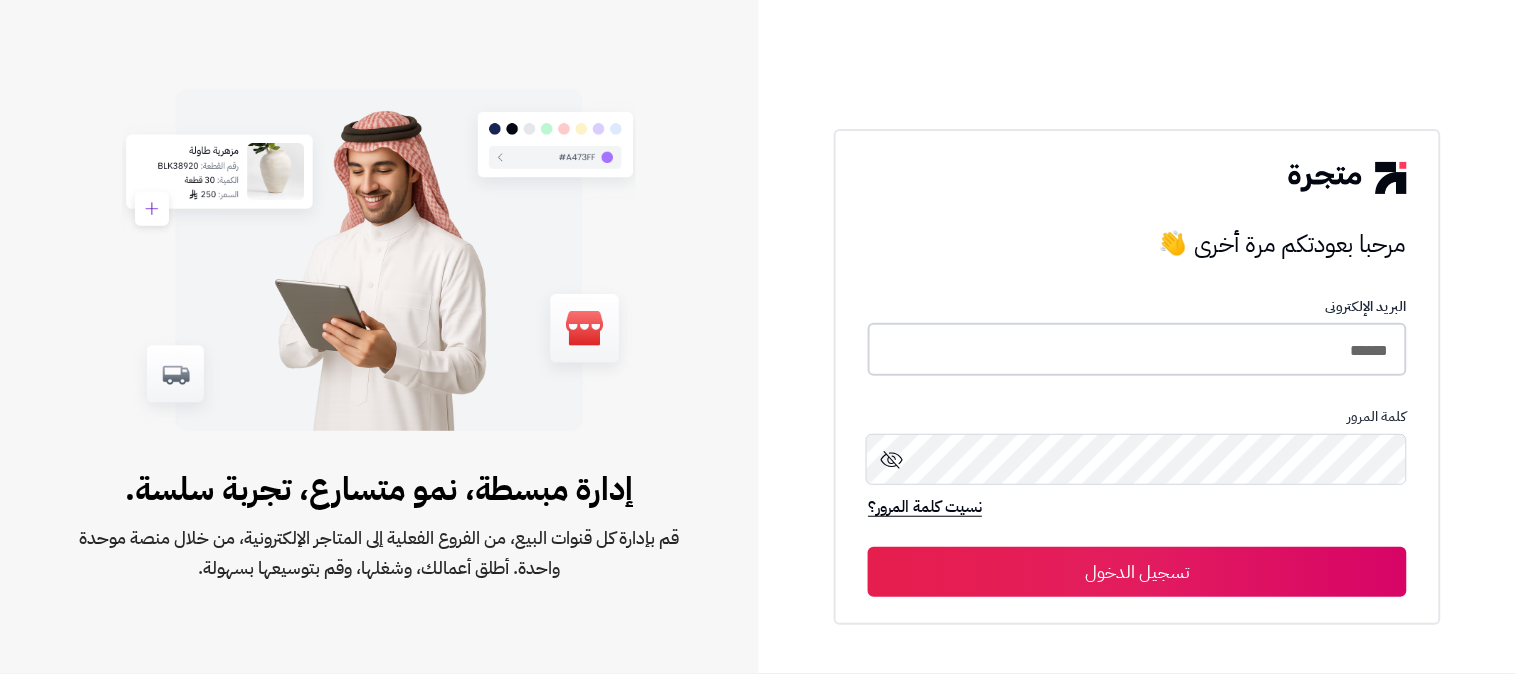 type on "******" 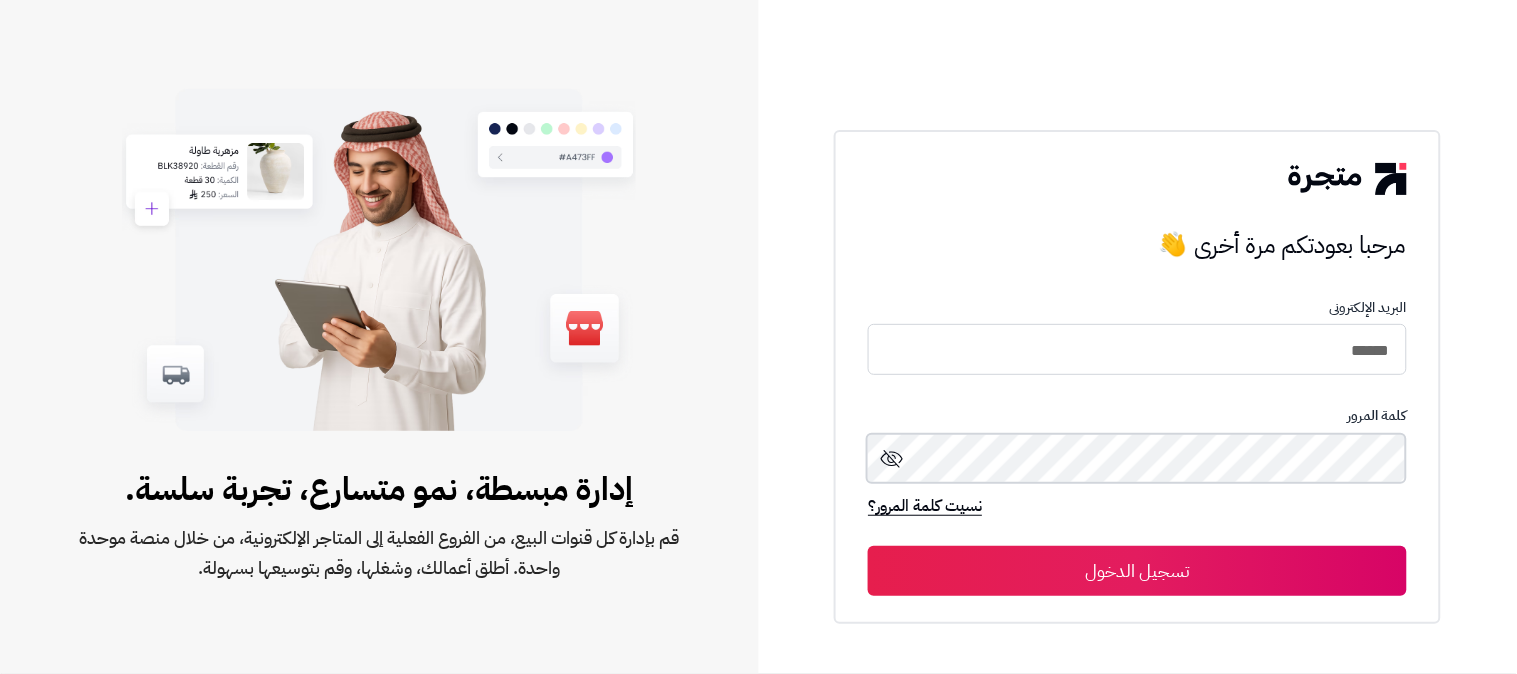 click on "تسجيل الدخول" at bounding box center (1137, 571) 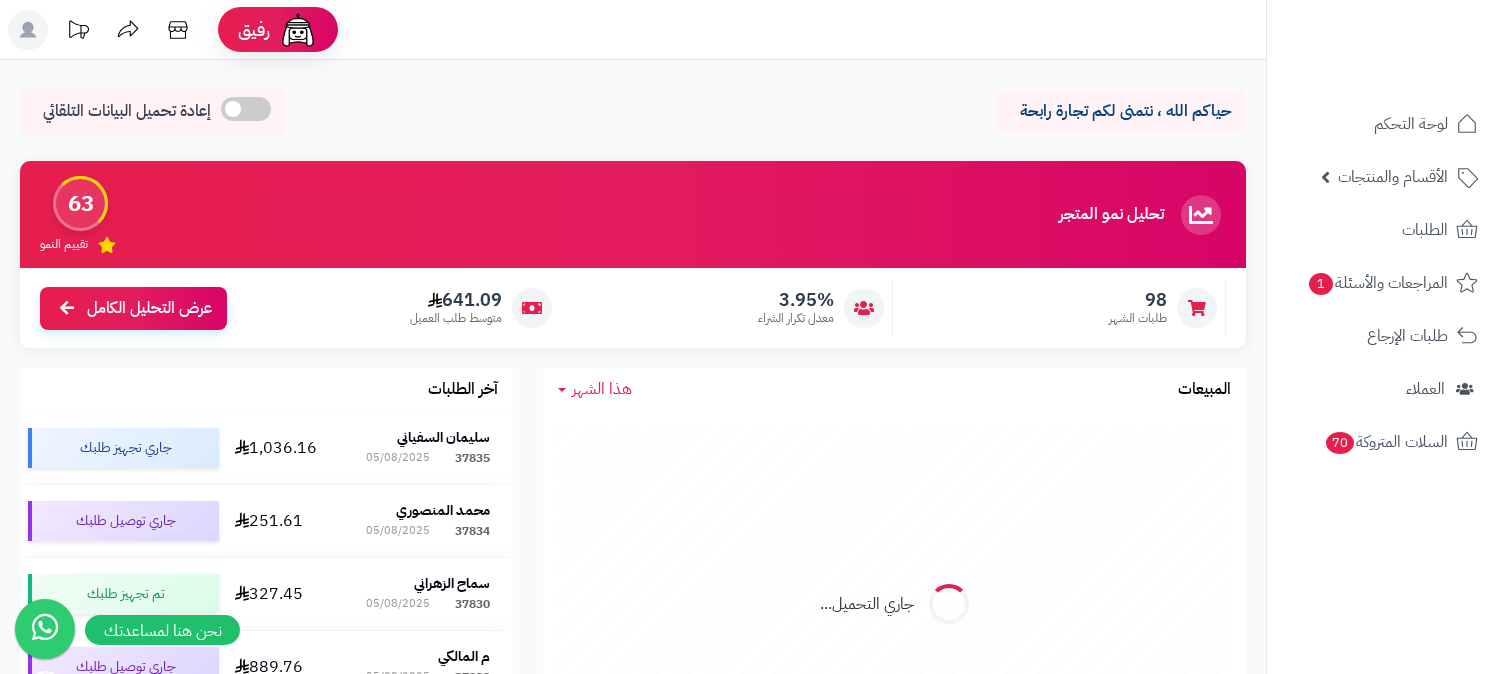 scroll, scrollTop: 0, scrollLeft: 0, axis: both 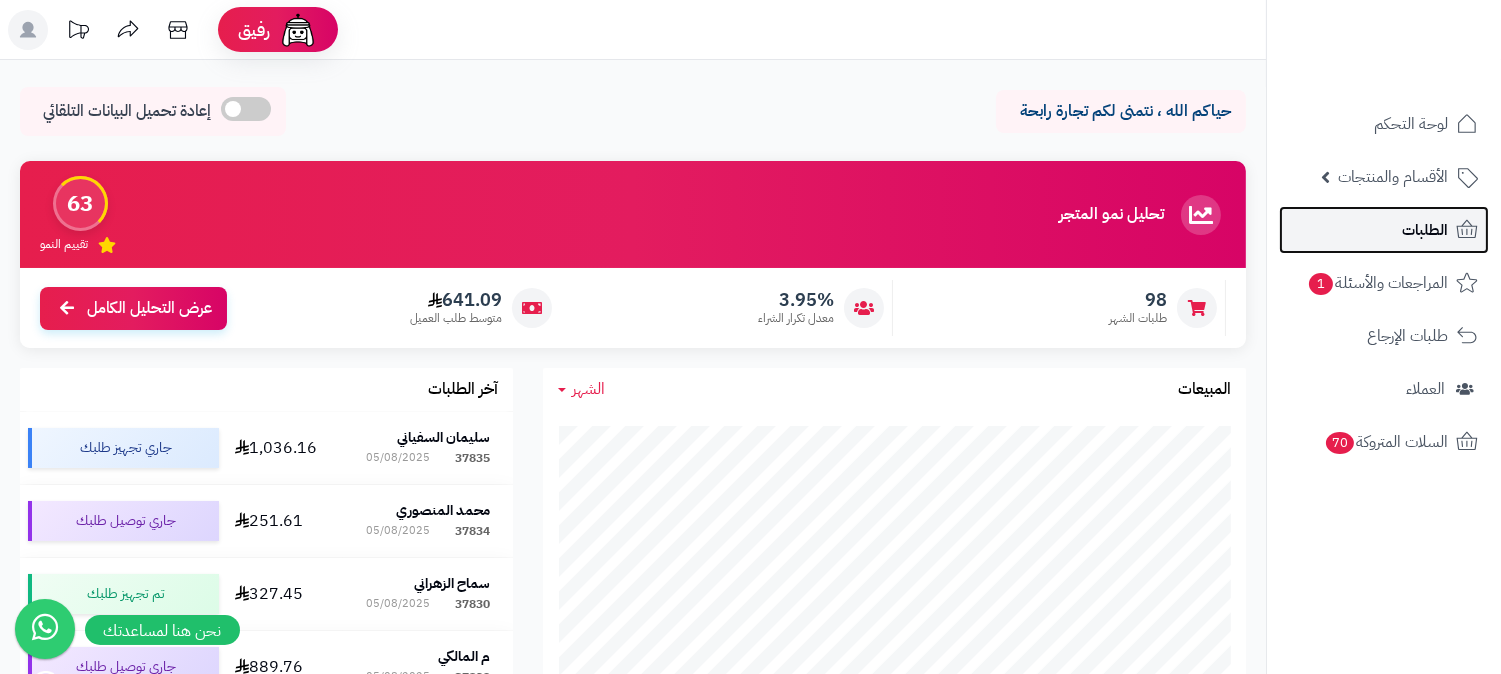 click on "الطلبات" at bounding box center (1425, 230) 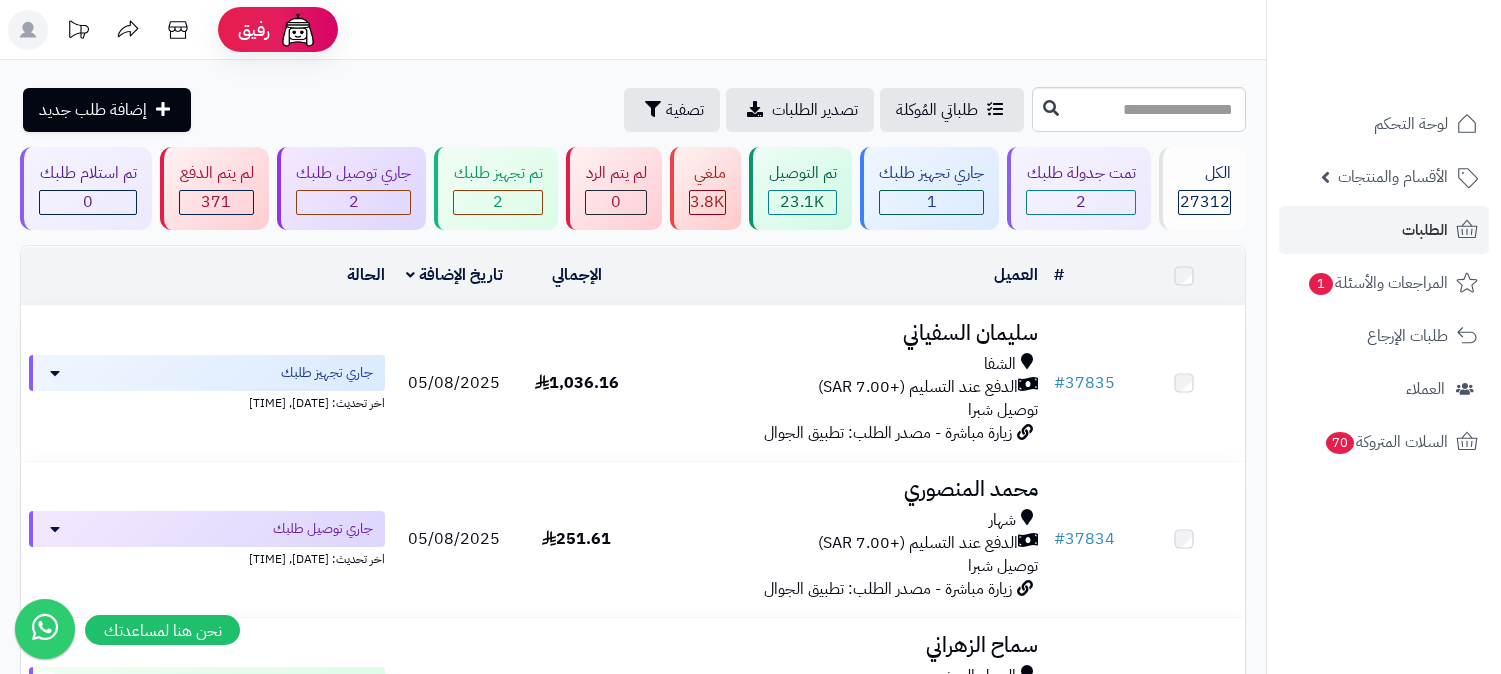 scroll, scrollTop: 0, scrollLeft: 0, axis: both 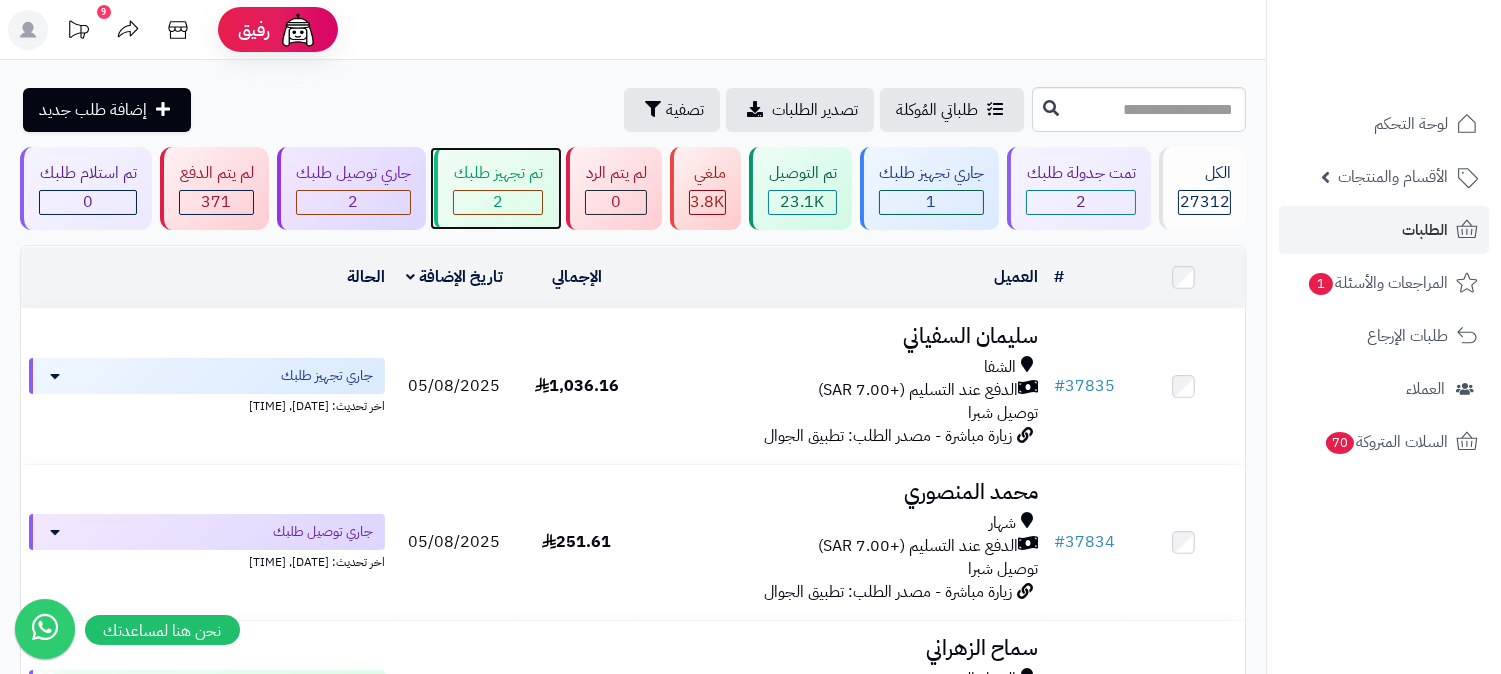 click on "2" at bounding box center [498, 202] 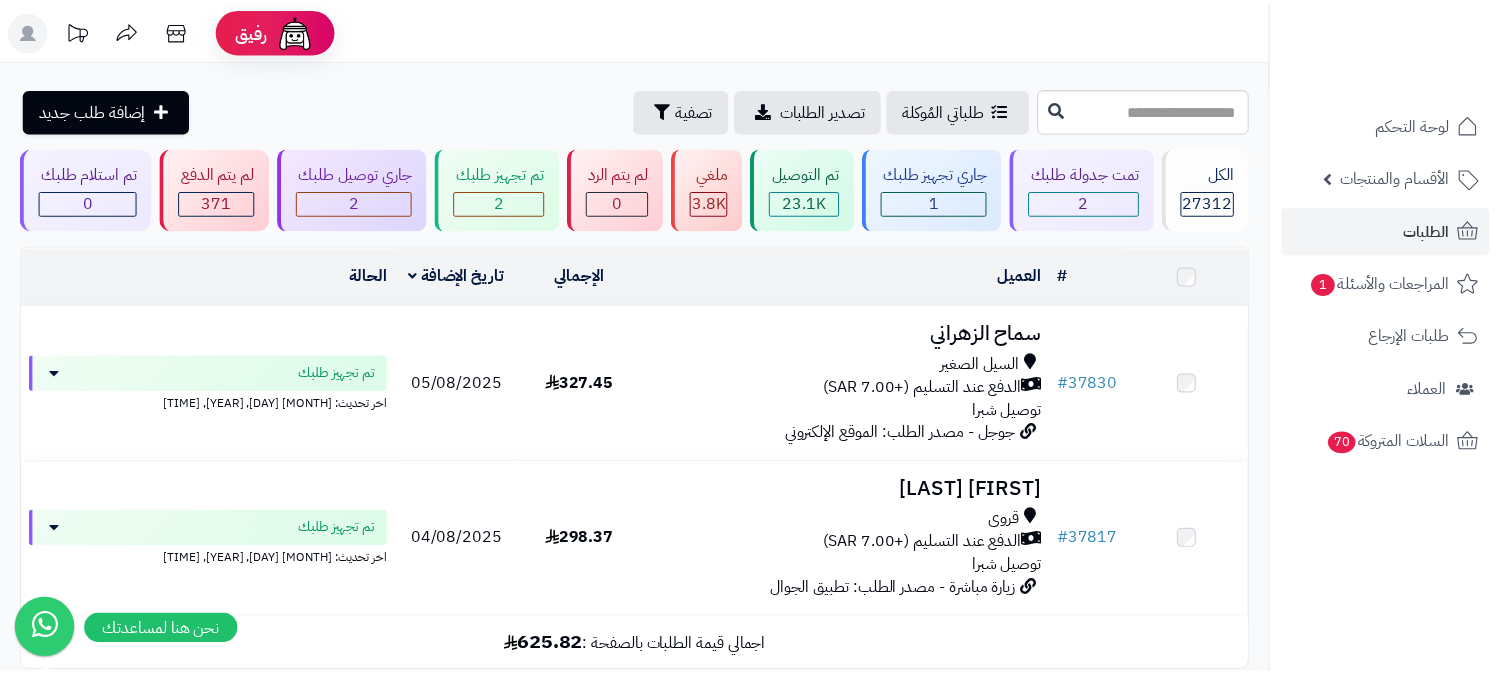 scroll, scrollTop: 0, scrollLeft: 0, axis: both 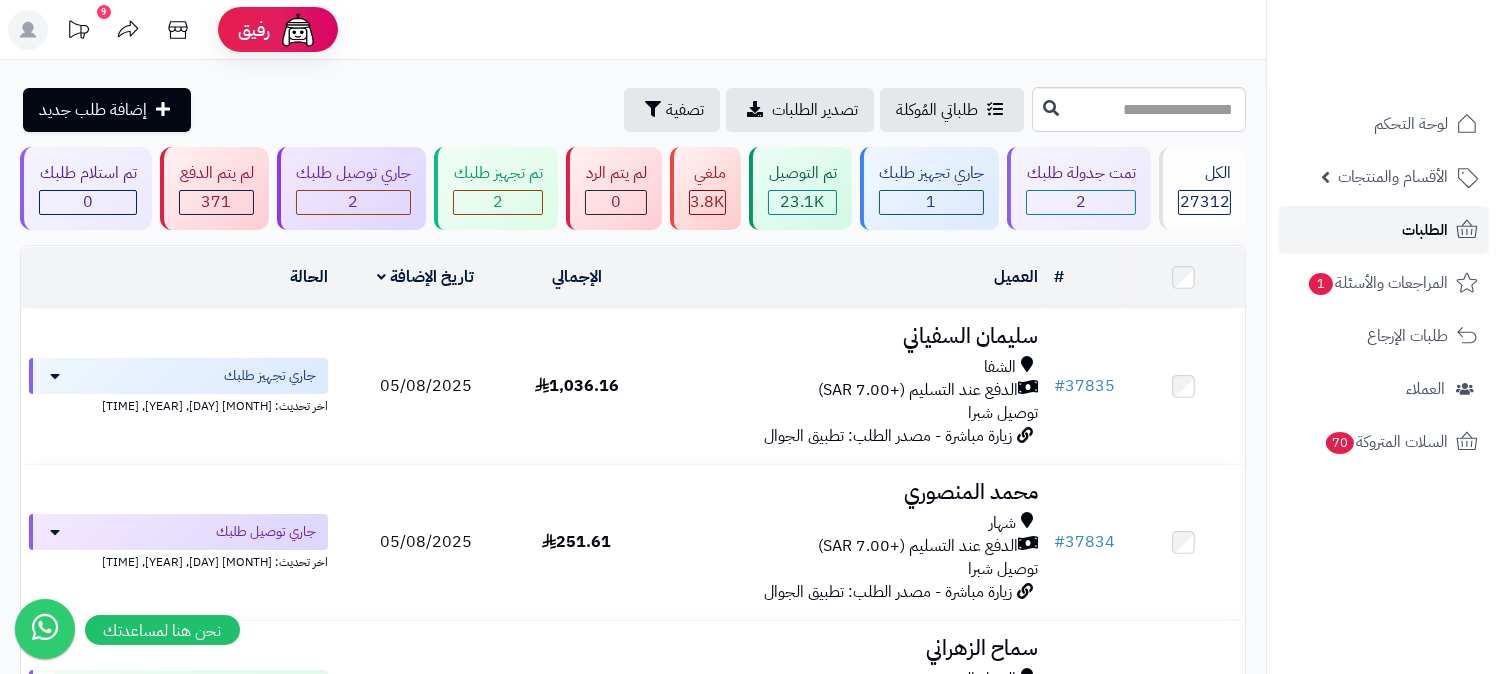 click on "الطلبات" at bounding box center (1425, 230) 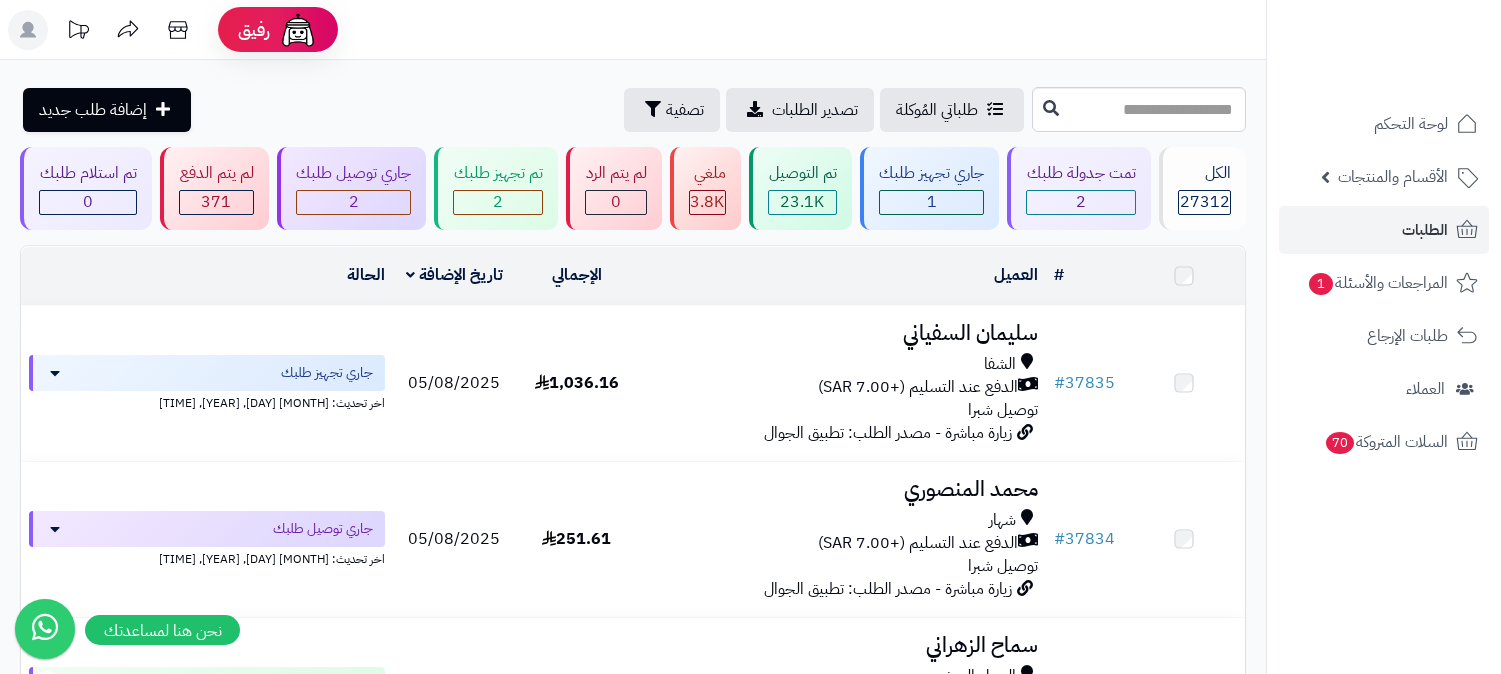 scroll, scrollTop: 0, scrollLeft: 0, axis: both 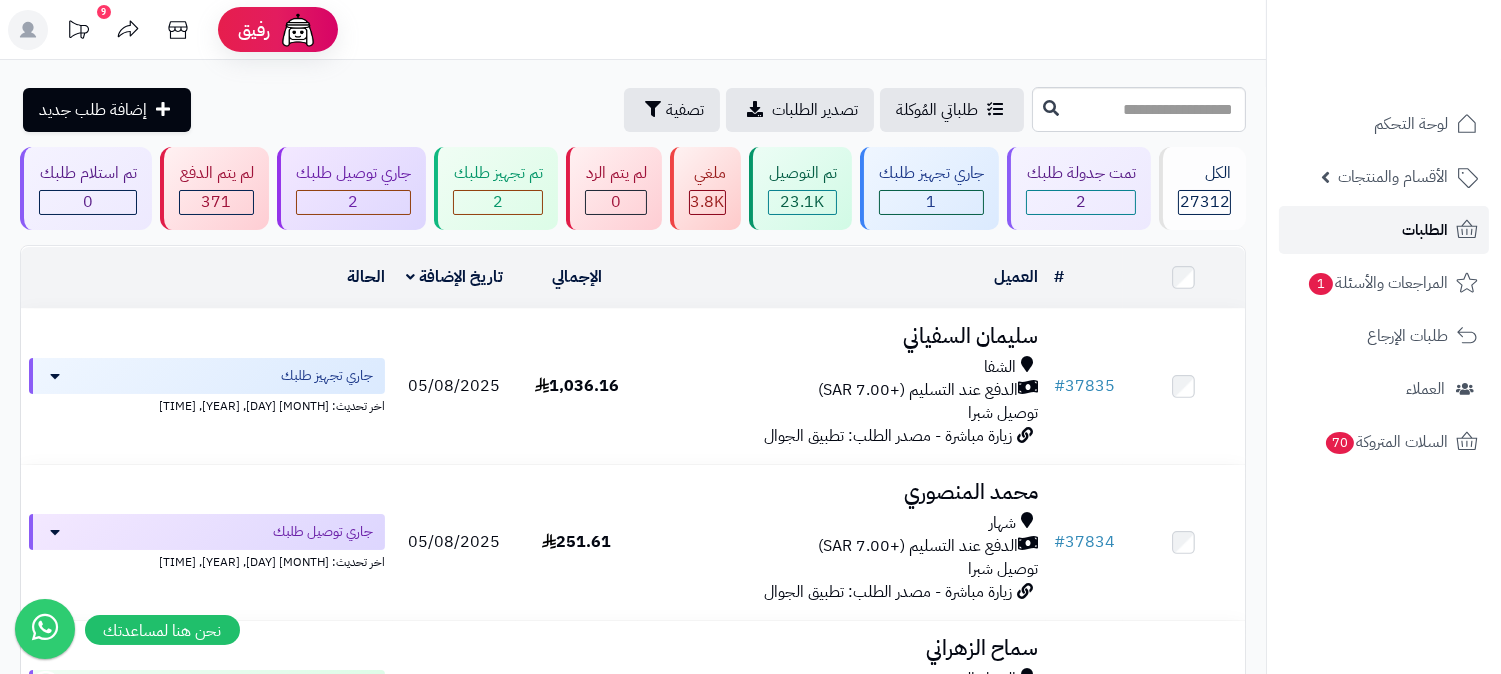 click on "الطلبات" at bounding box center [1425, 230] 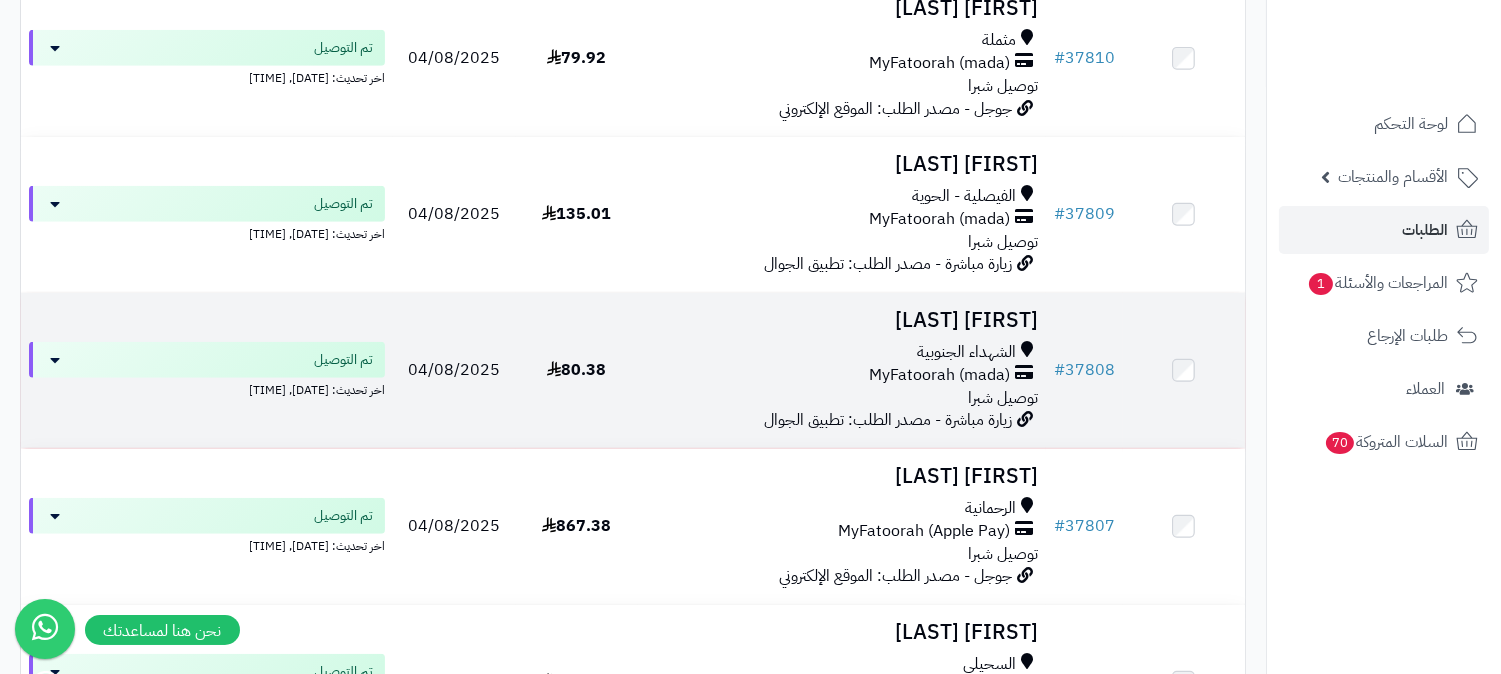 scroll, scrollTop: 2666, scrollLeft: 0, axis: vertical 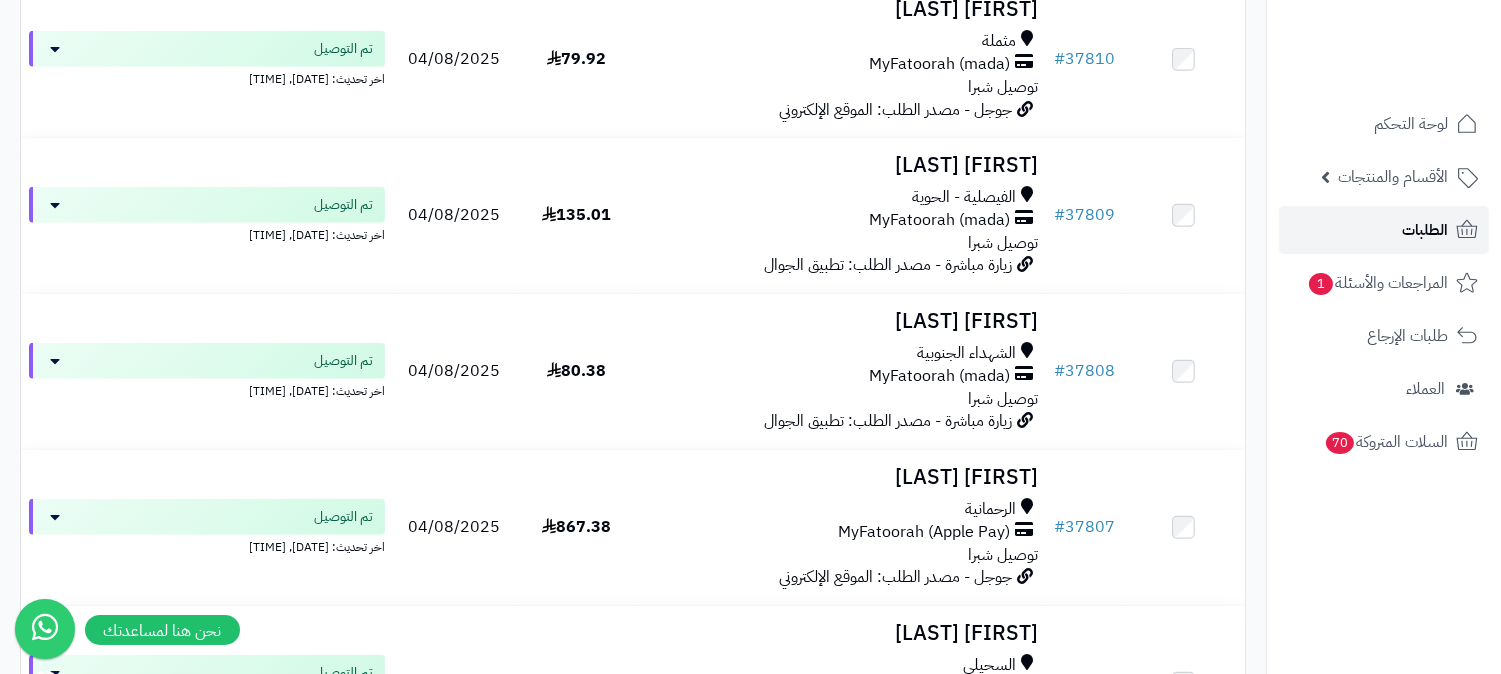 click on "الطلبات" at bounding box center (1384, 230) 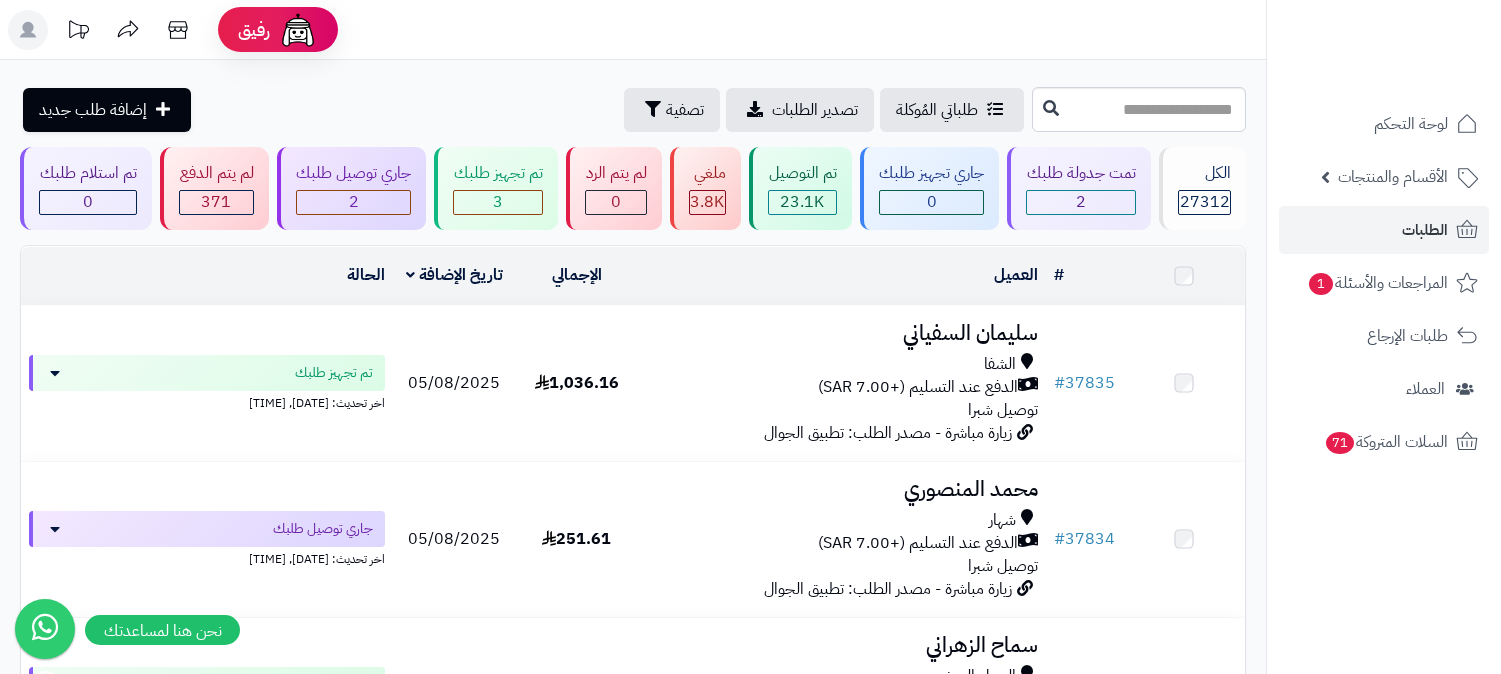 scroll, scrollTop: 0, scrollLeft: 0, axis: both 